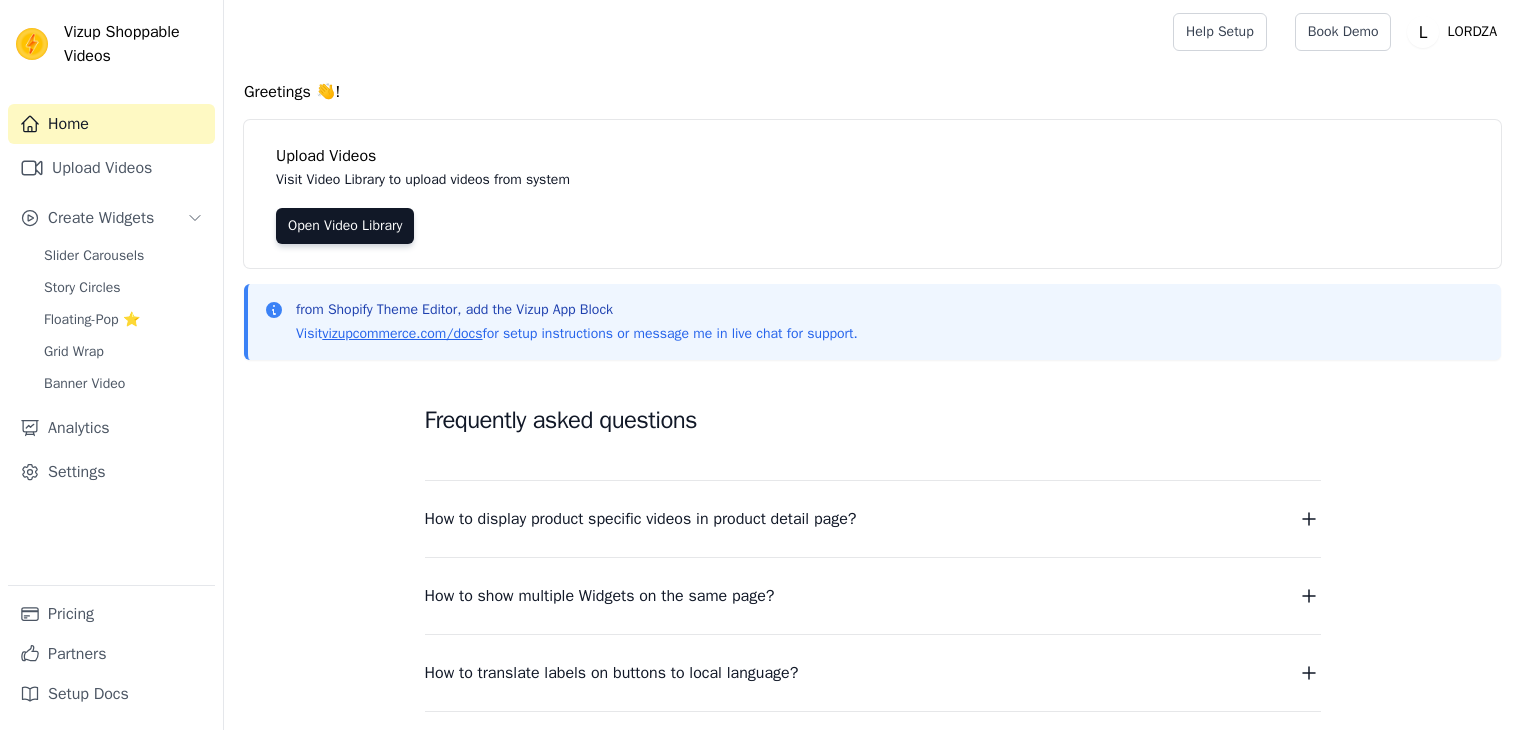 scroll, scrollTop: 0, scrollLeft: 0, axis: both 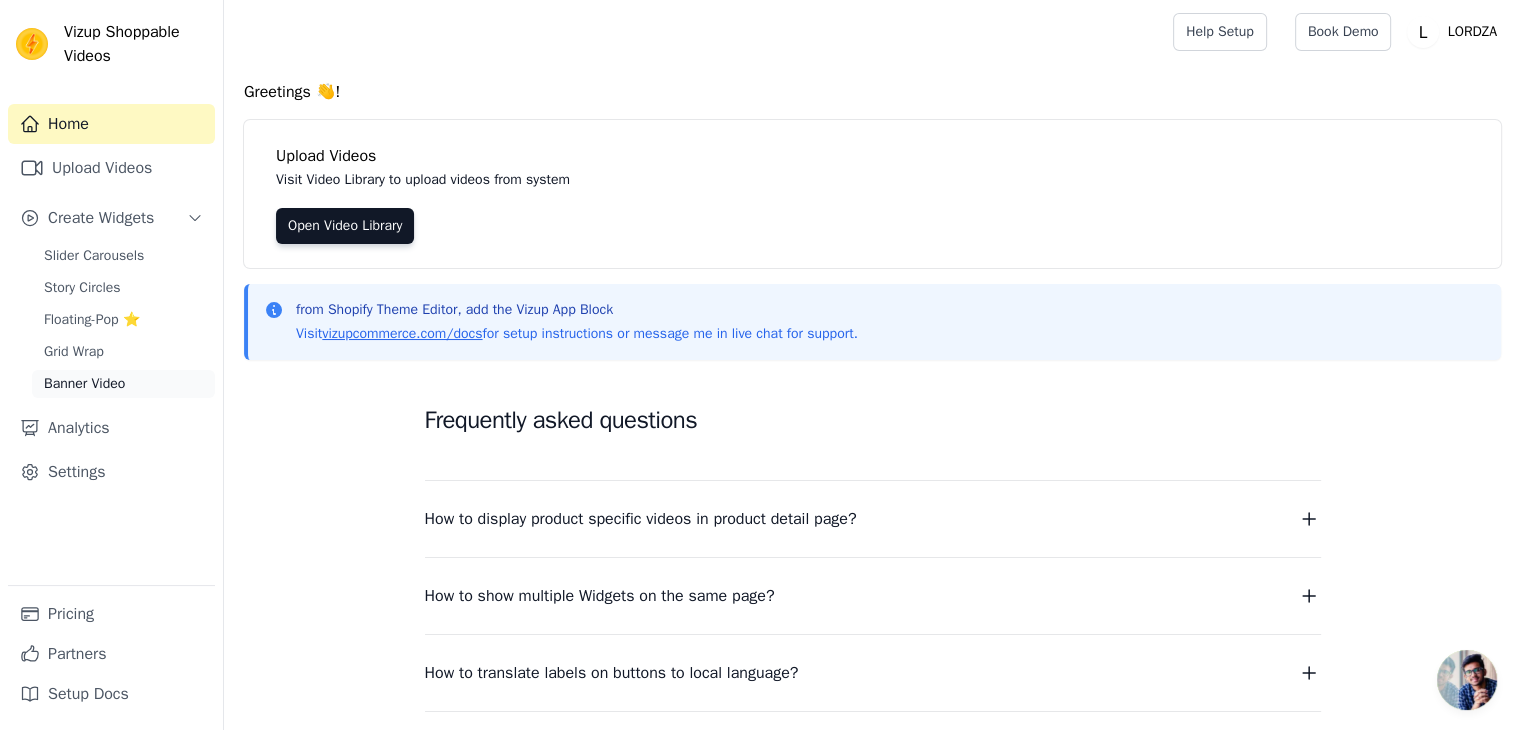 click on "Banner Video" at bounding box center [84, 384] 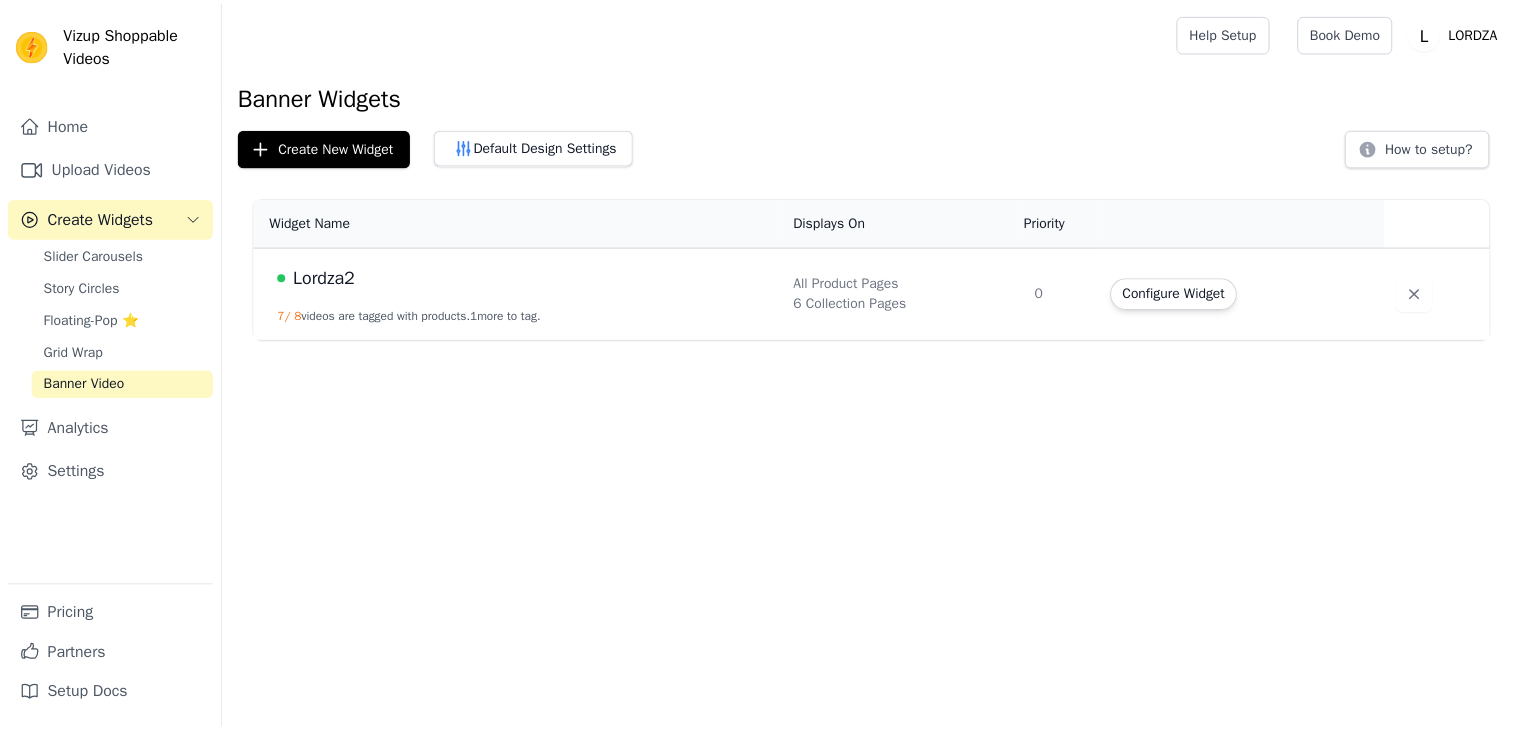 scroll, scrollTop: 0, scrollLeft: 0, axis: both 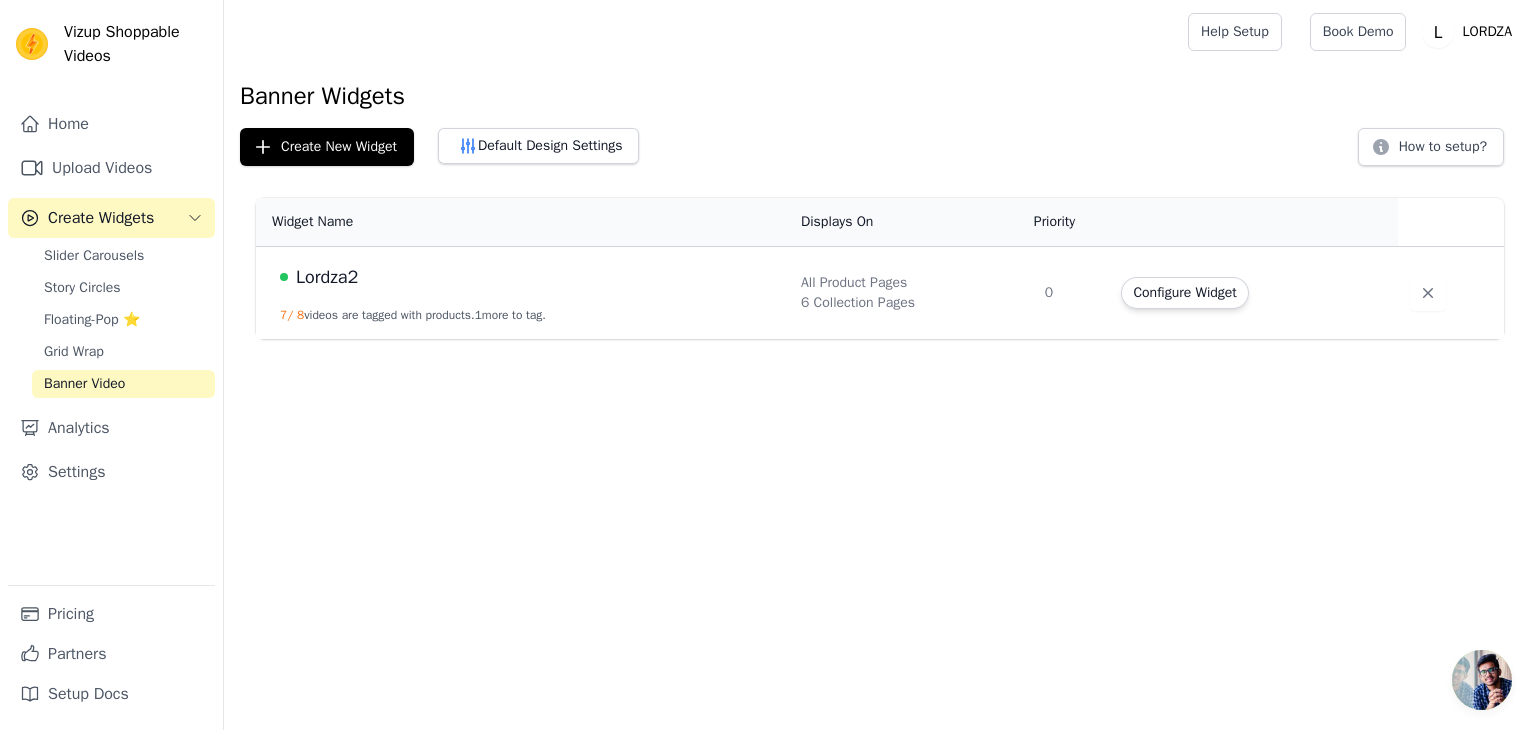 click on "Lordza2   7  /   8  videos are tagged with products.
1  more to tag." at bounding box center (522, 293) 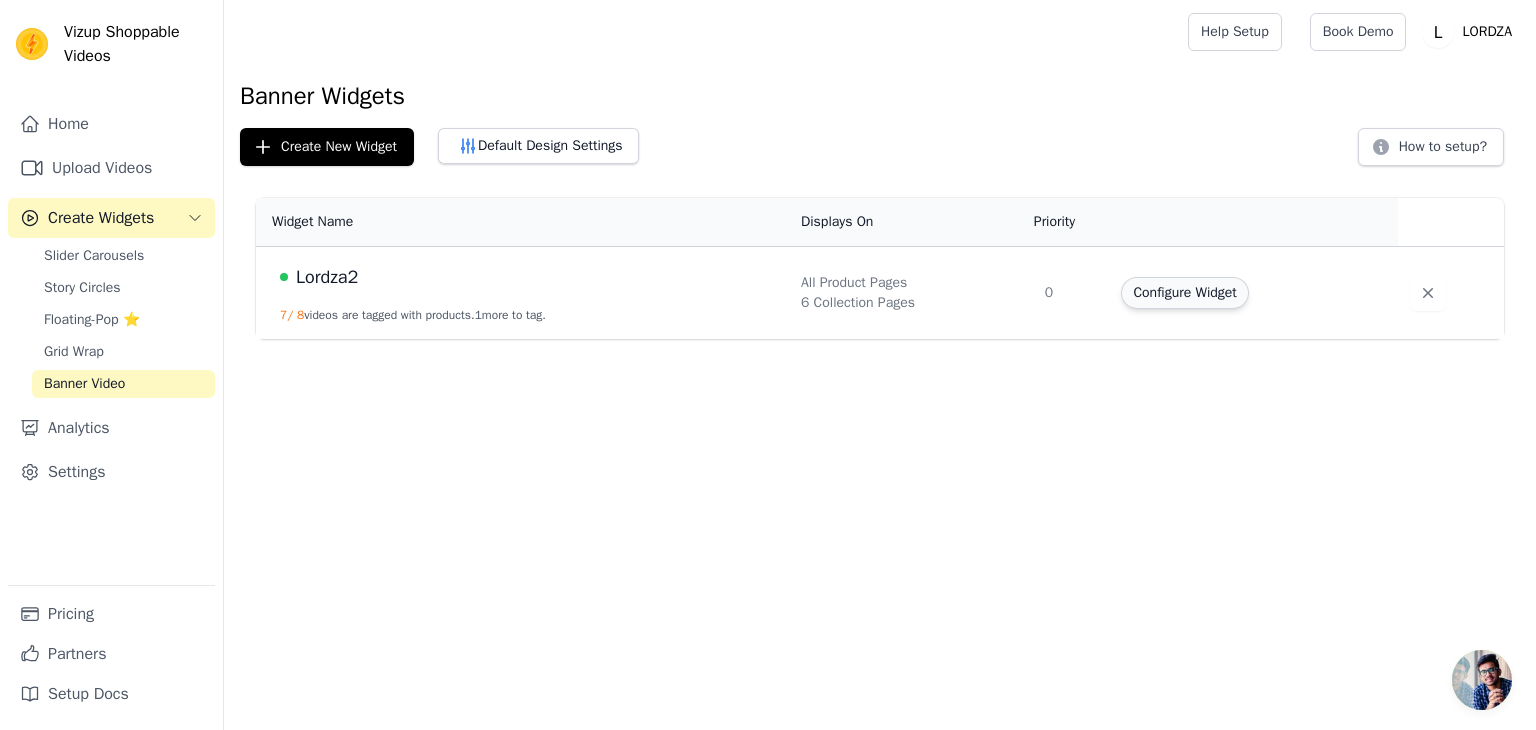click on "Configure Widget" at bounding box center (1184, 293) 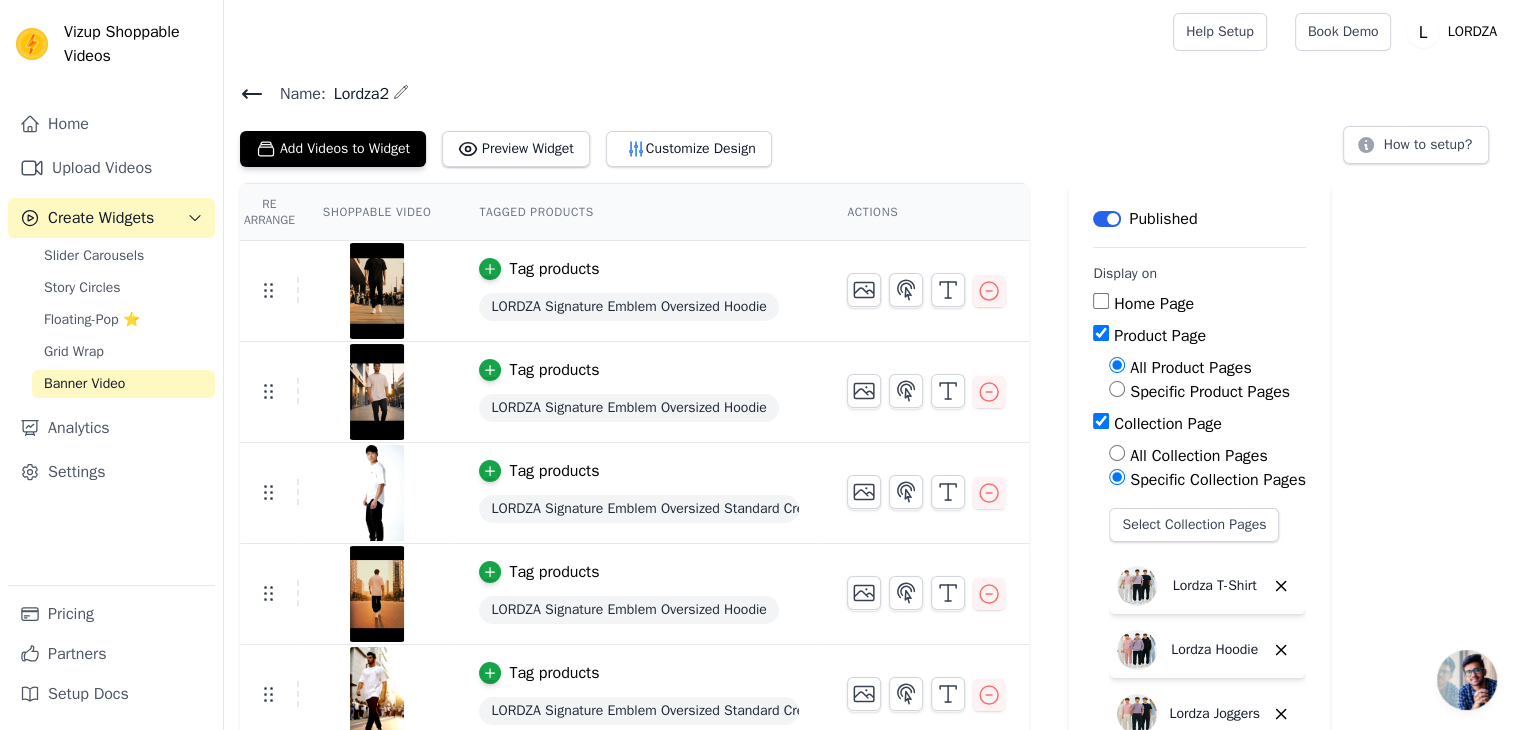 scroll, scrollTop: 68, scrollLeft: 0, axis: vertical 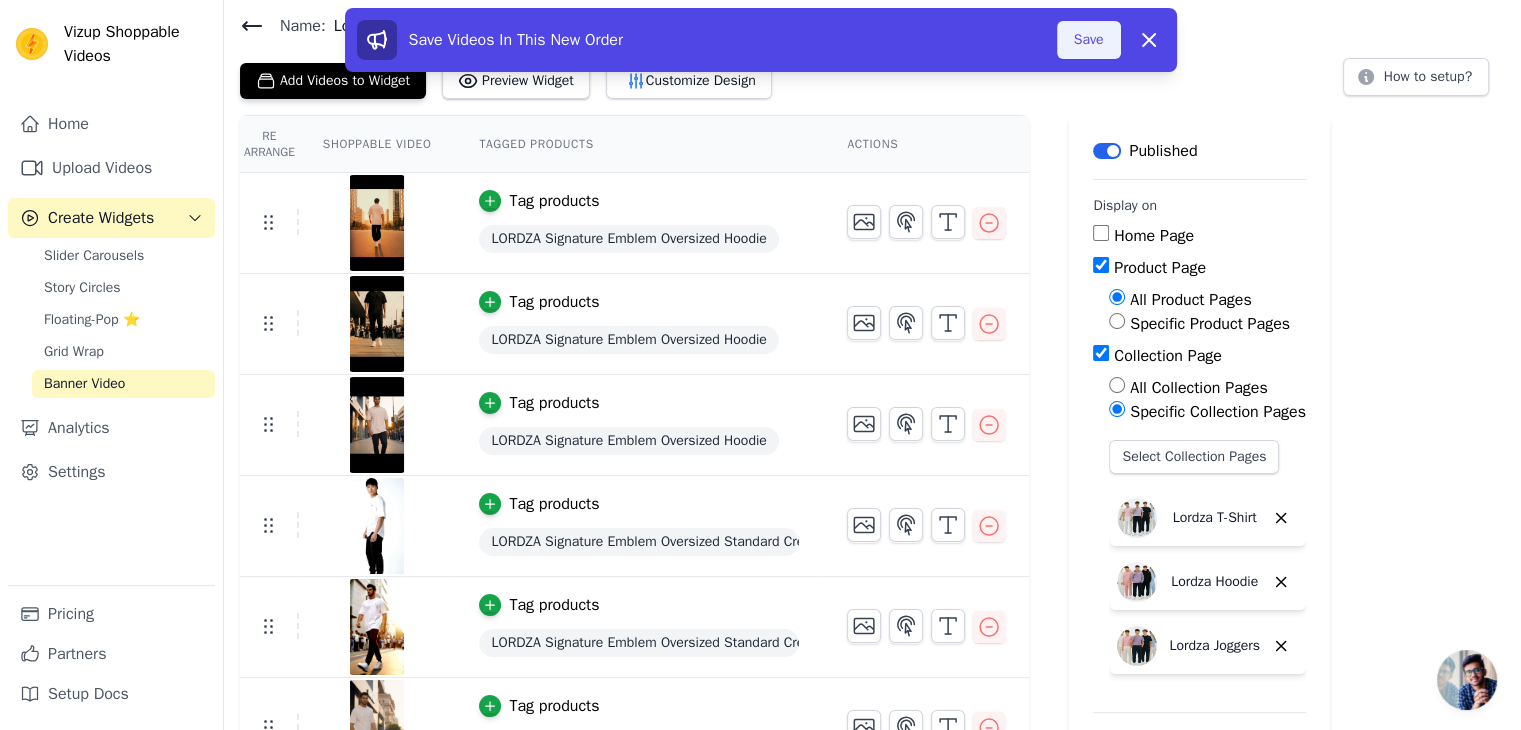 click on "Save" at bounding box center (1089, 40) 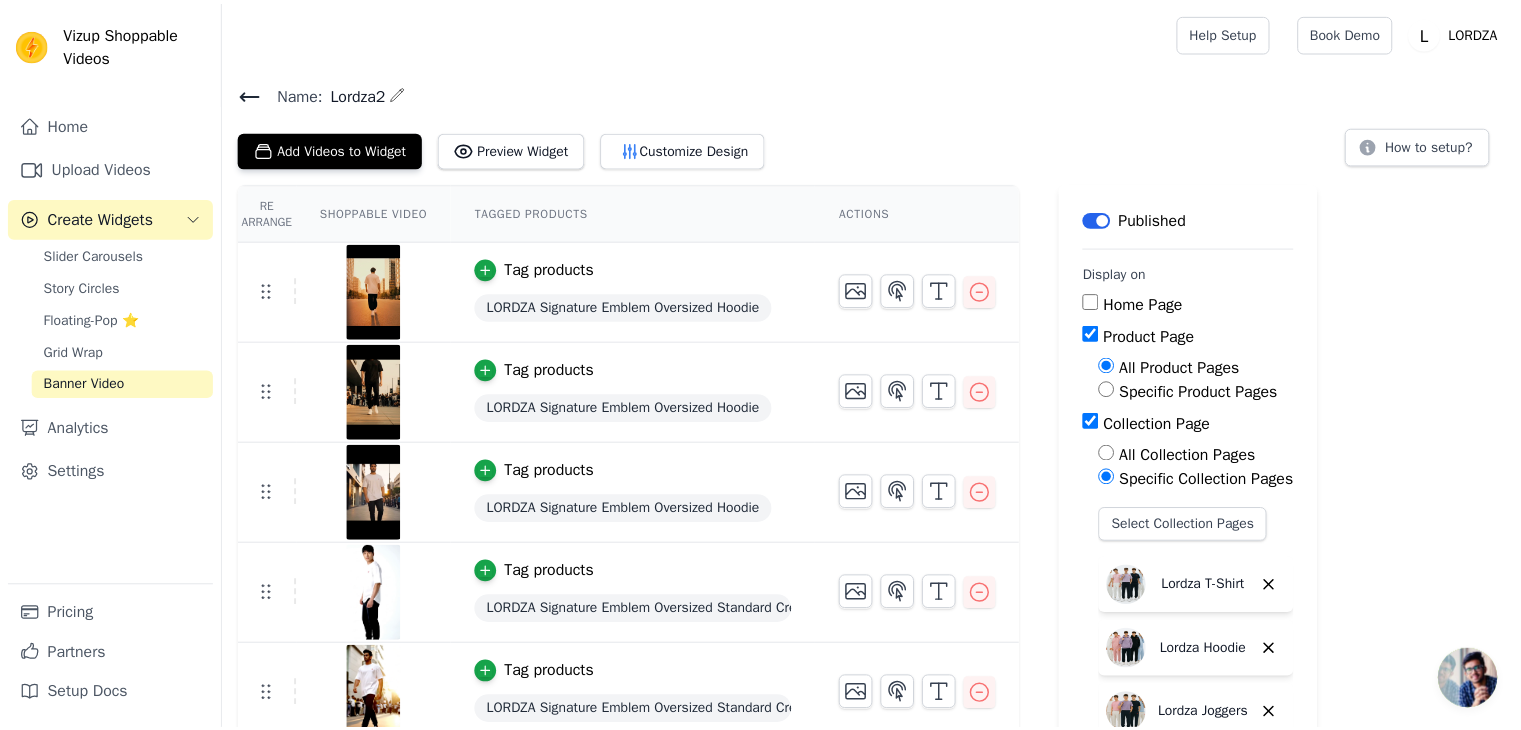 scroll, scrollTop: 0, scrollLeft: 0, axis: both 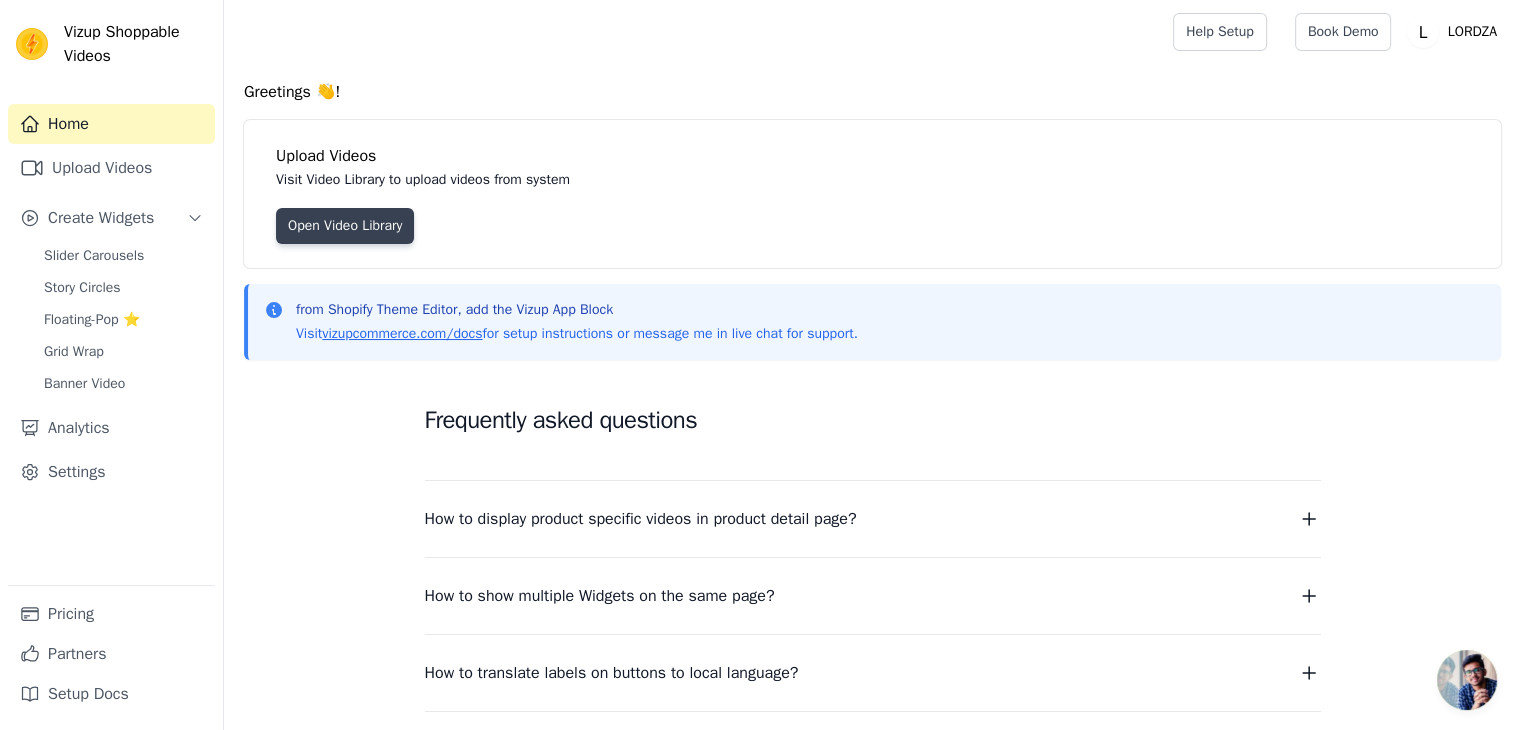 click on "Open Video Library" at bounding box center (345, 226) 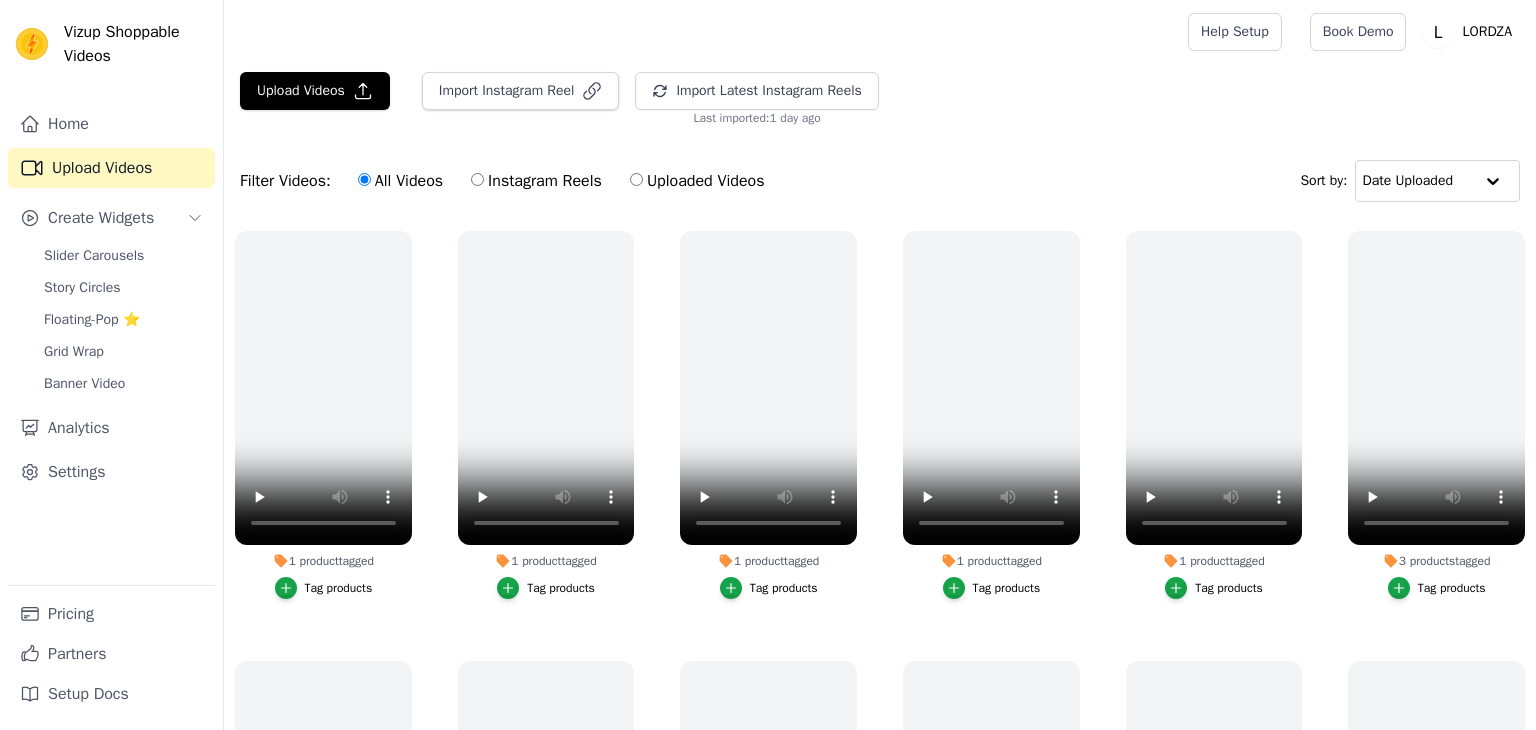 scroll, scrollTop: 0, scrollLeft: 0, axis: both 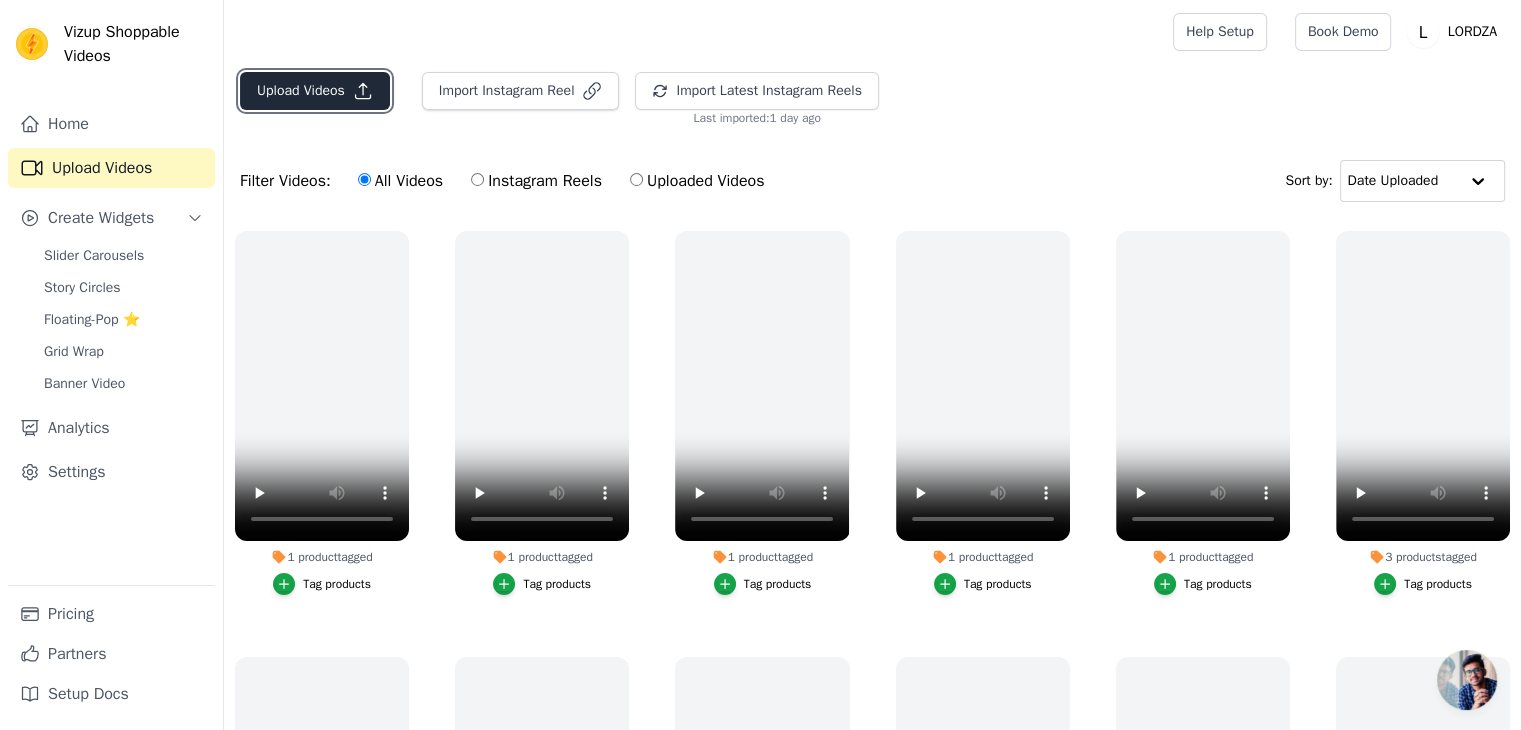 click on "Upload Videos" at bounding box center [315, 91] 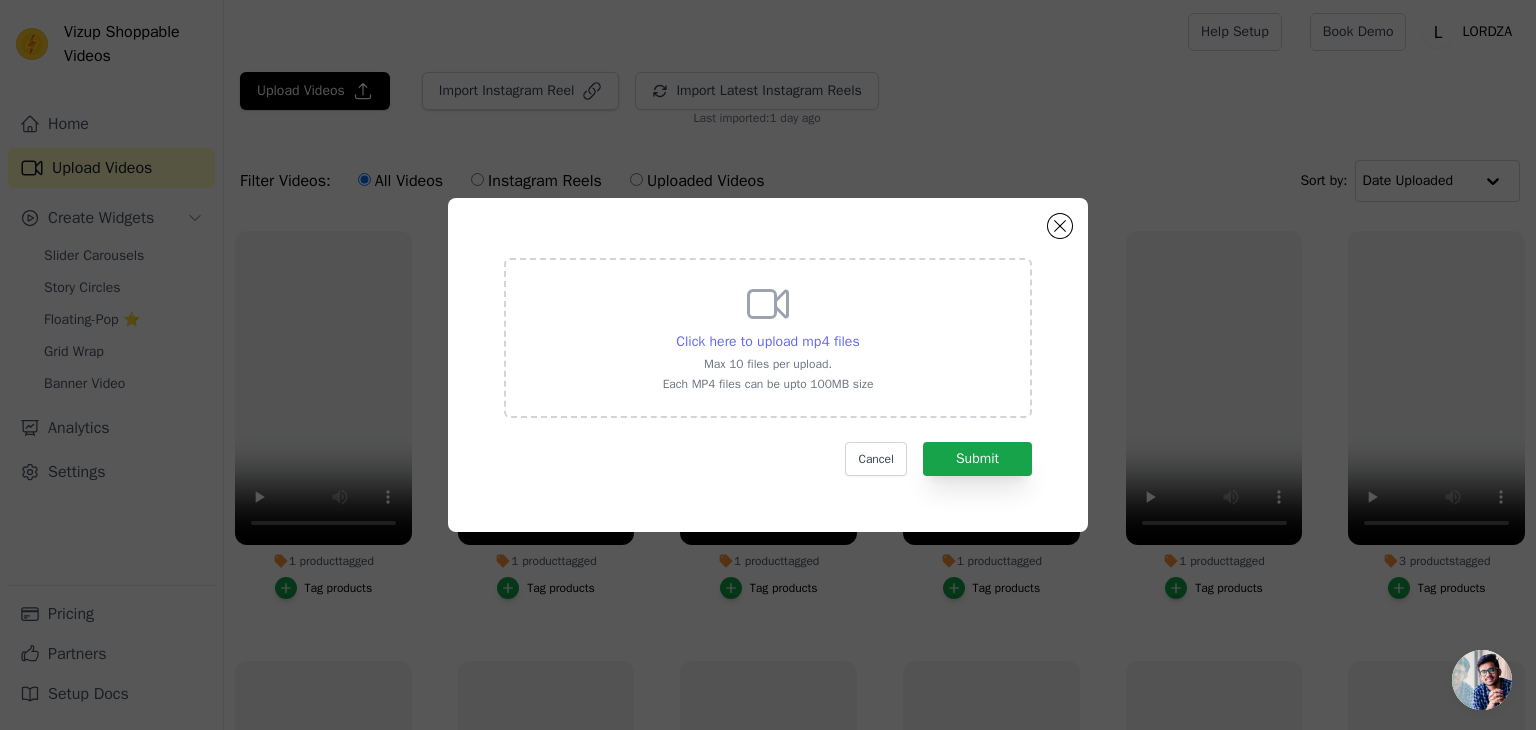click on "Click here to upload mp4 files" at bounding box center (767, 342) 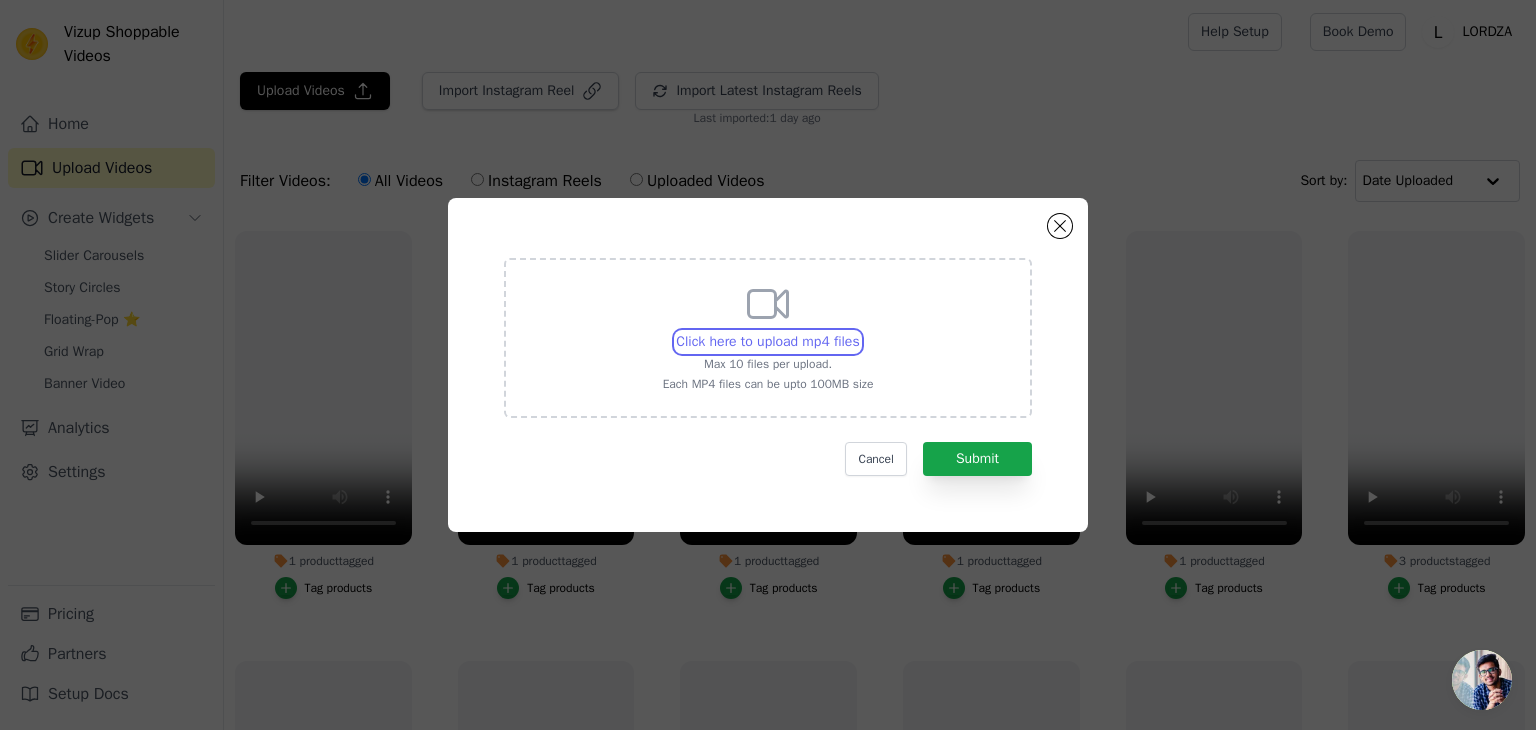click on "Click here to upload mp4 files     Max 10 files per upload.   Each MP4 files can be upto 100MB size" at bounding box center (859, 331) 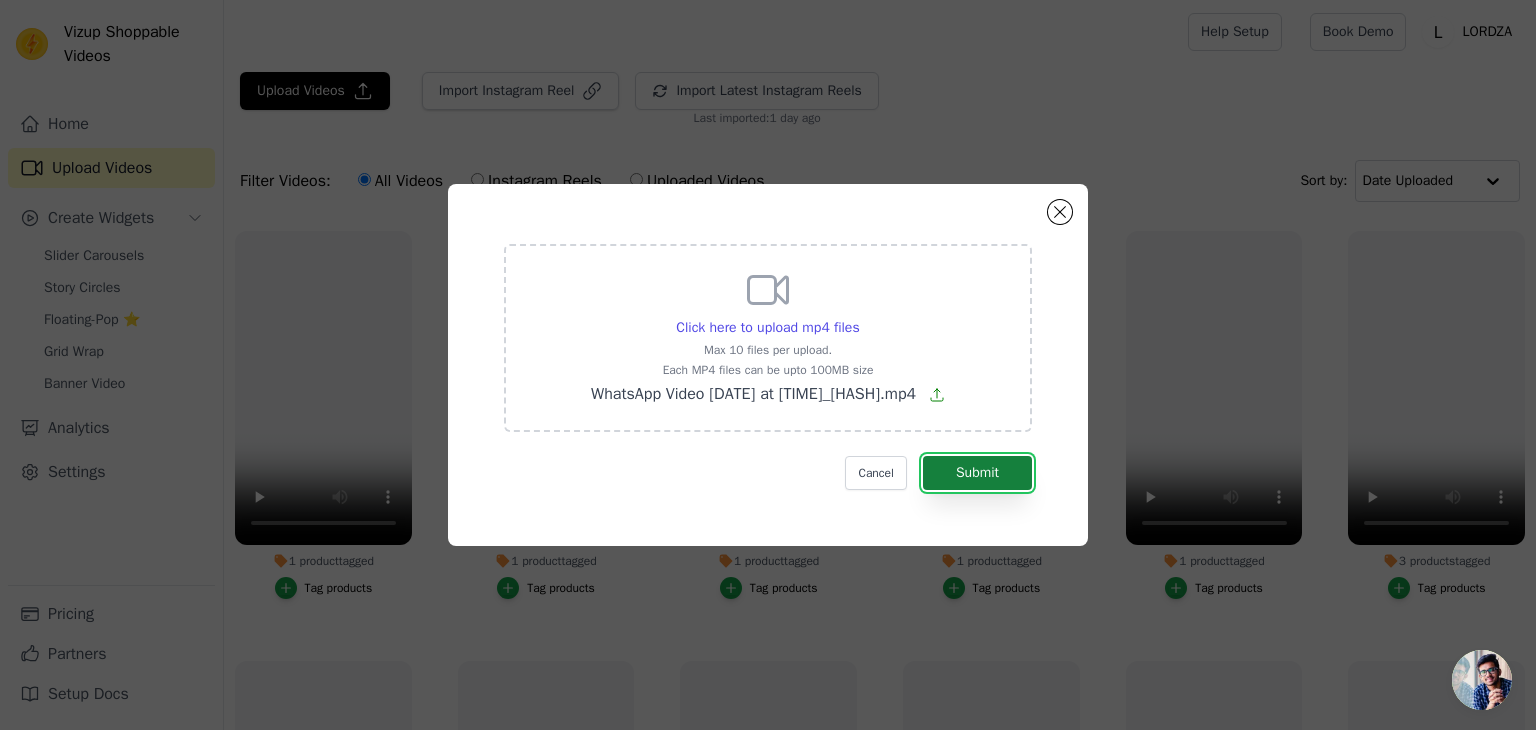click on "Submit" at bounding box center [977, 473] 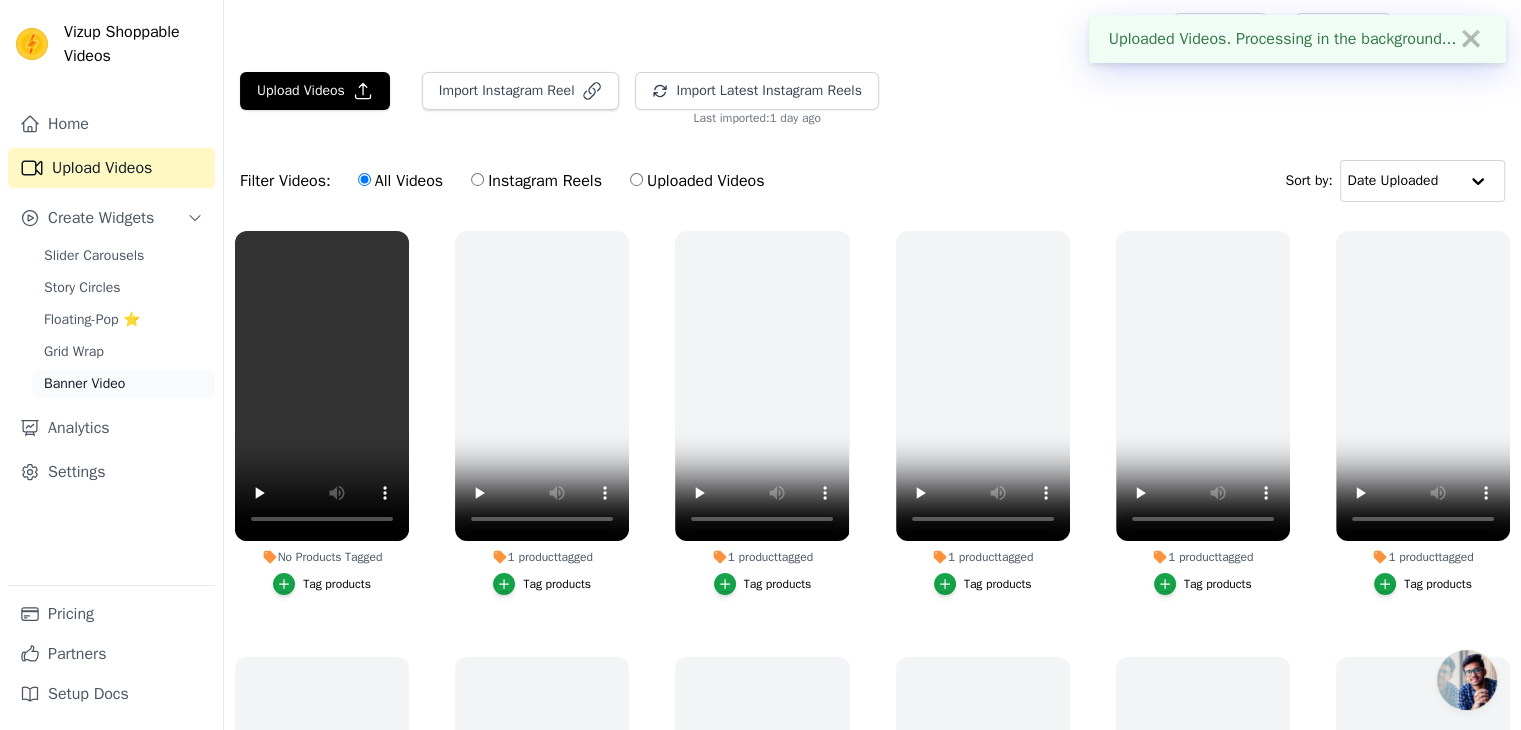 click on "Banner Video" at bounding box center (123, 384) 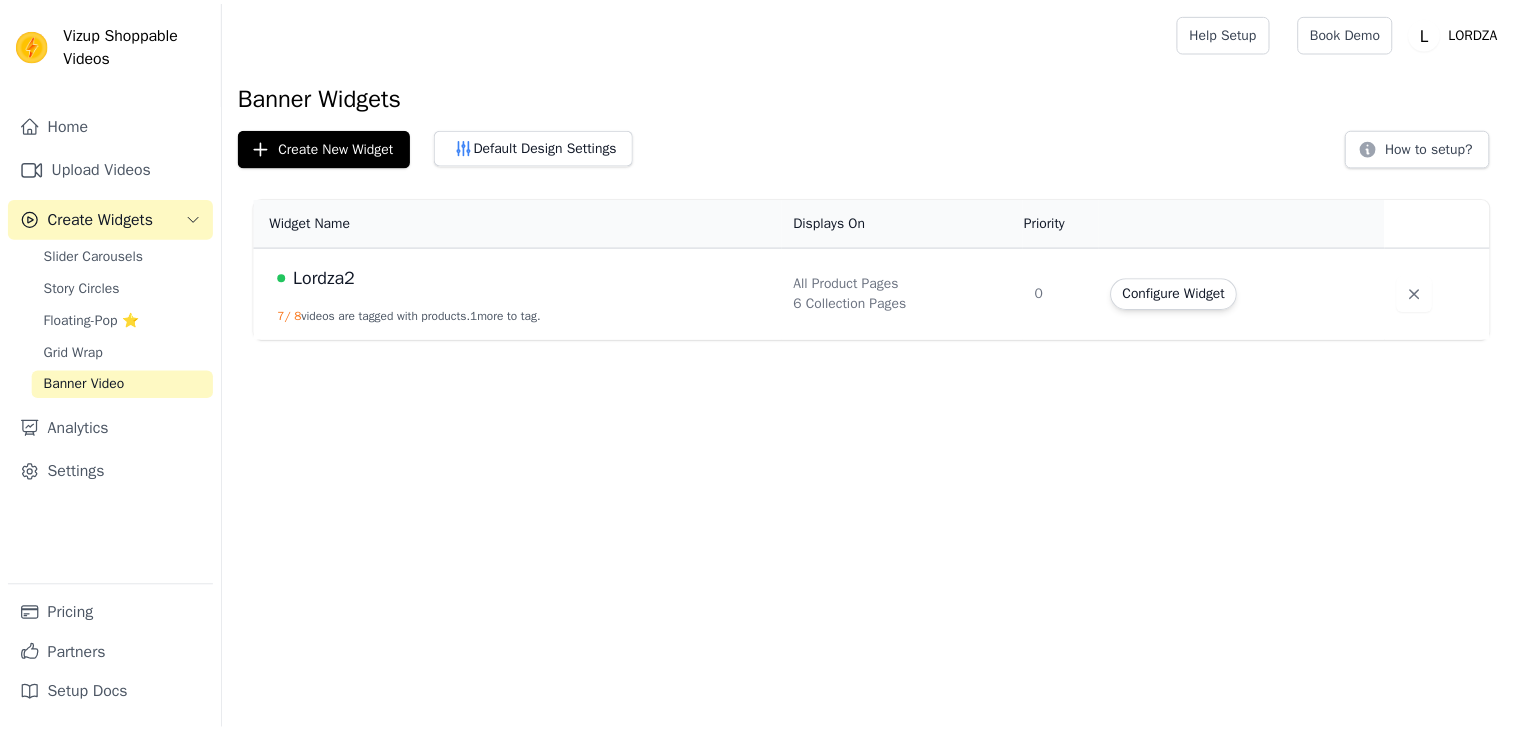 scroll, scrollTop: 0, scrollLeft: 0, axis: both 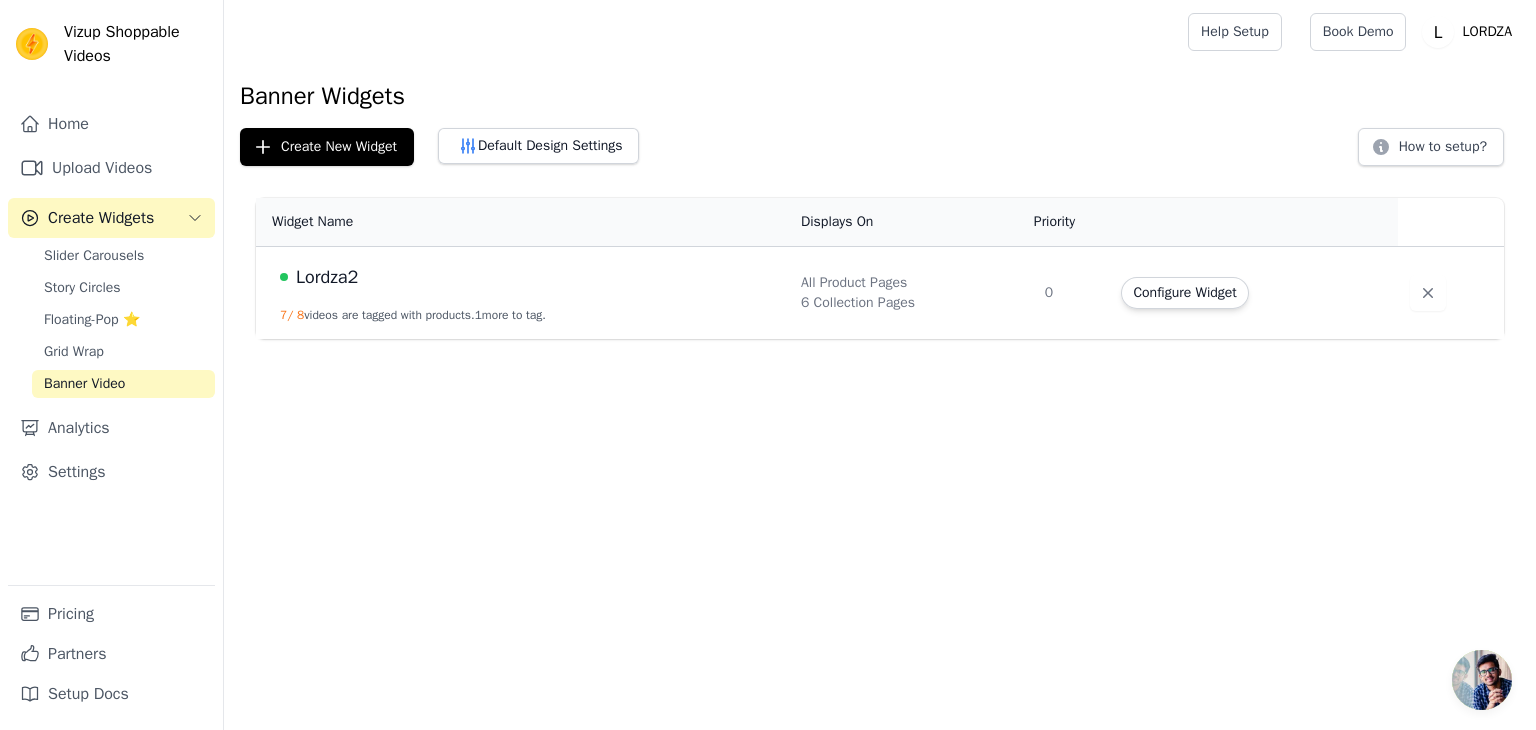 click on "Lordza2   7  /   8  videos are tagged with products.
1  more to tag." at bounding box center (522, 293) 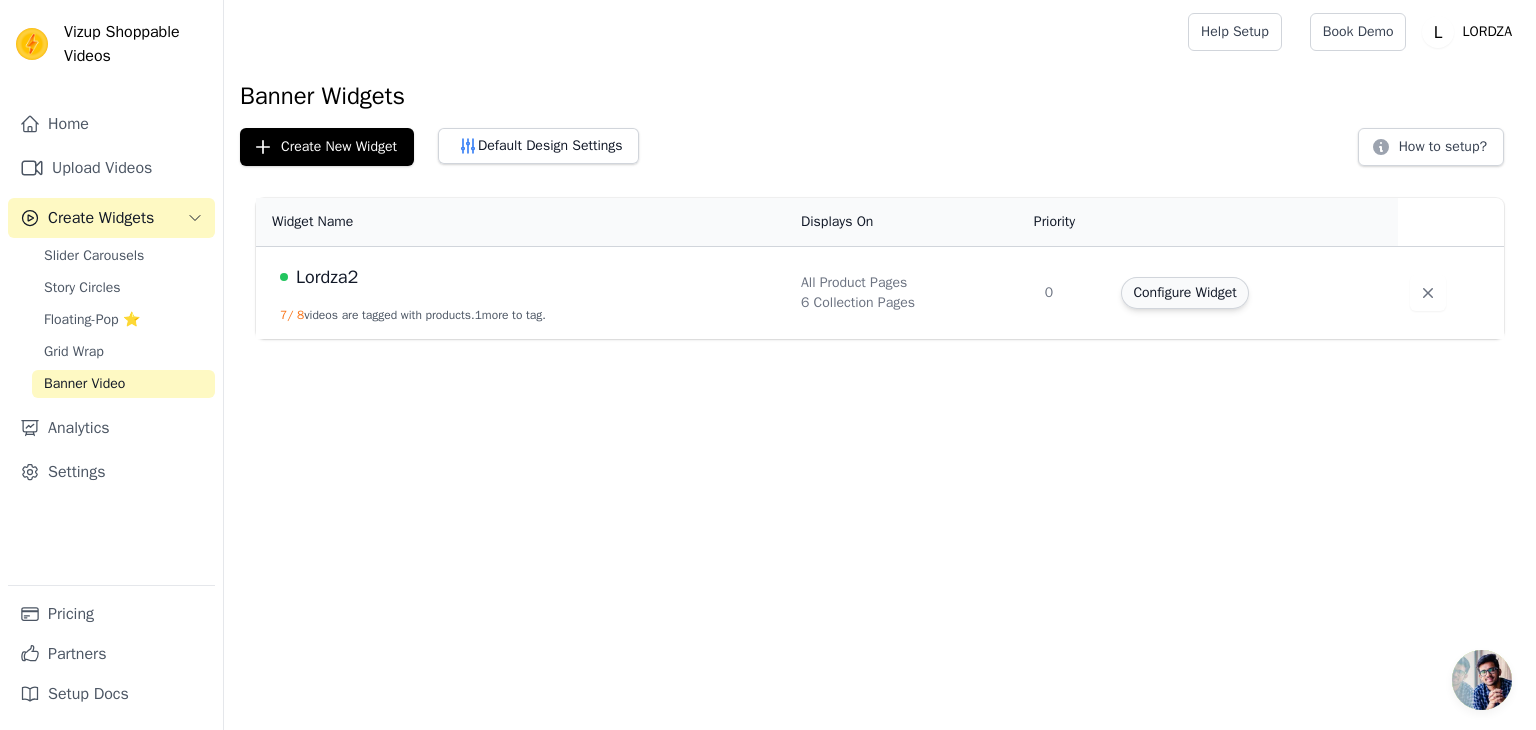click on "Configure Widget" at bounding box center (1184, 293) 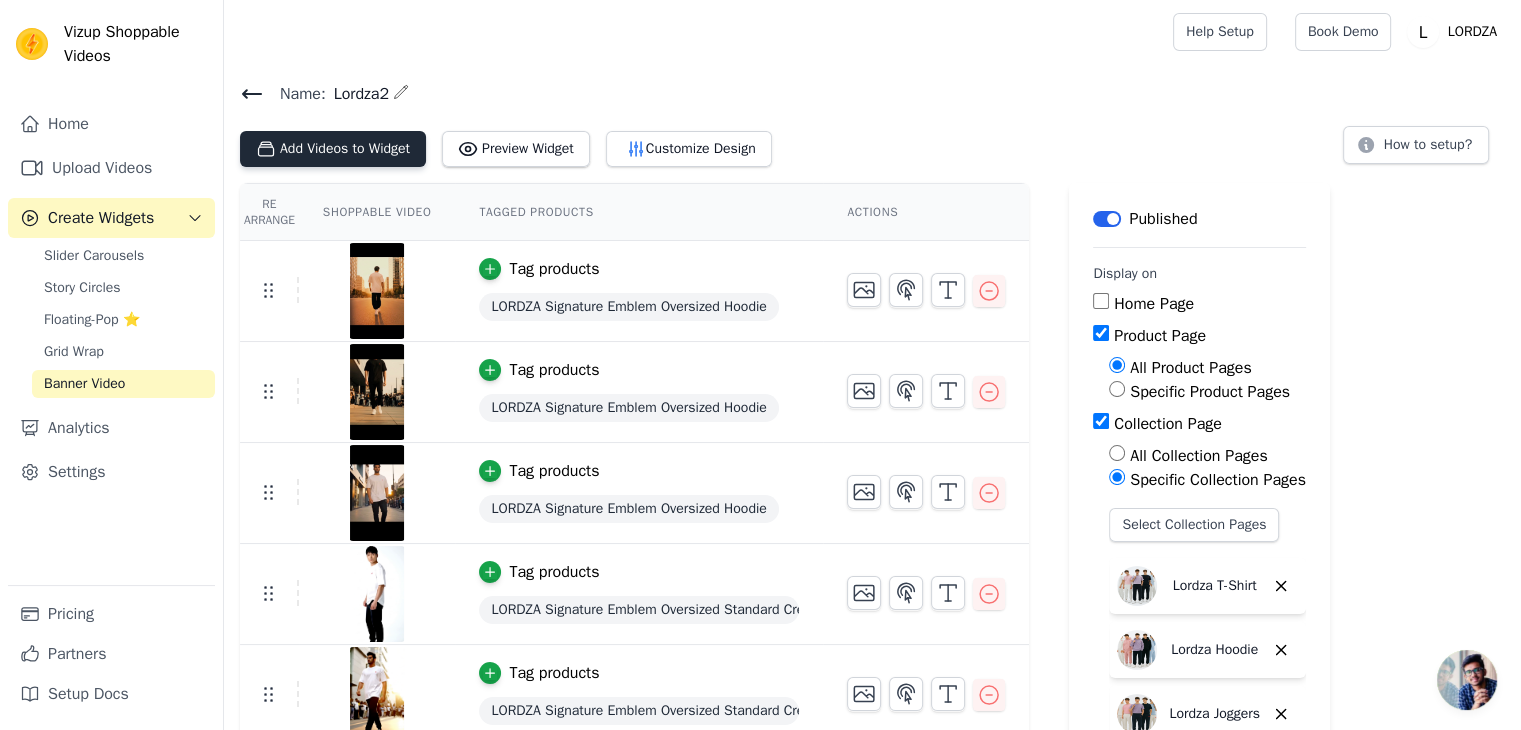 click on "Add Videos to Widget" at bounding box center [333, 149] 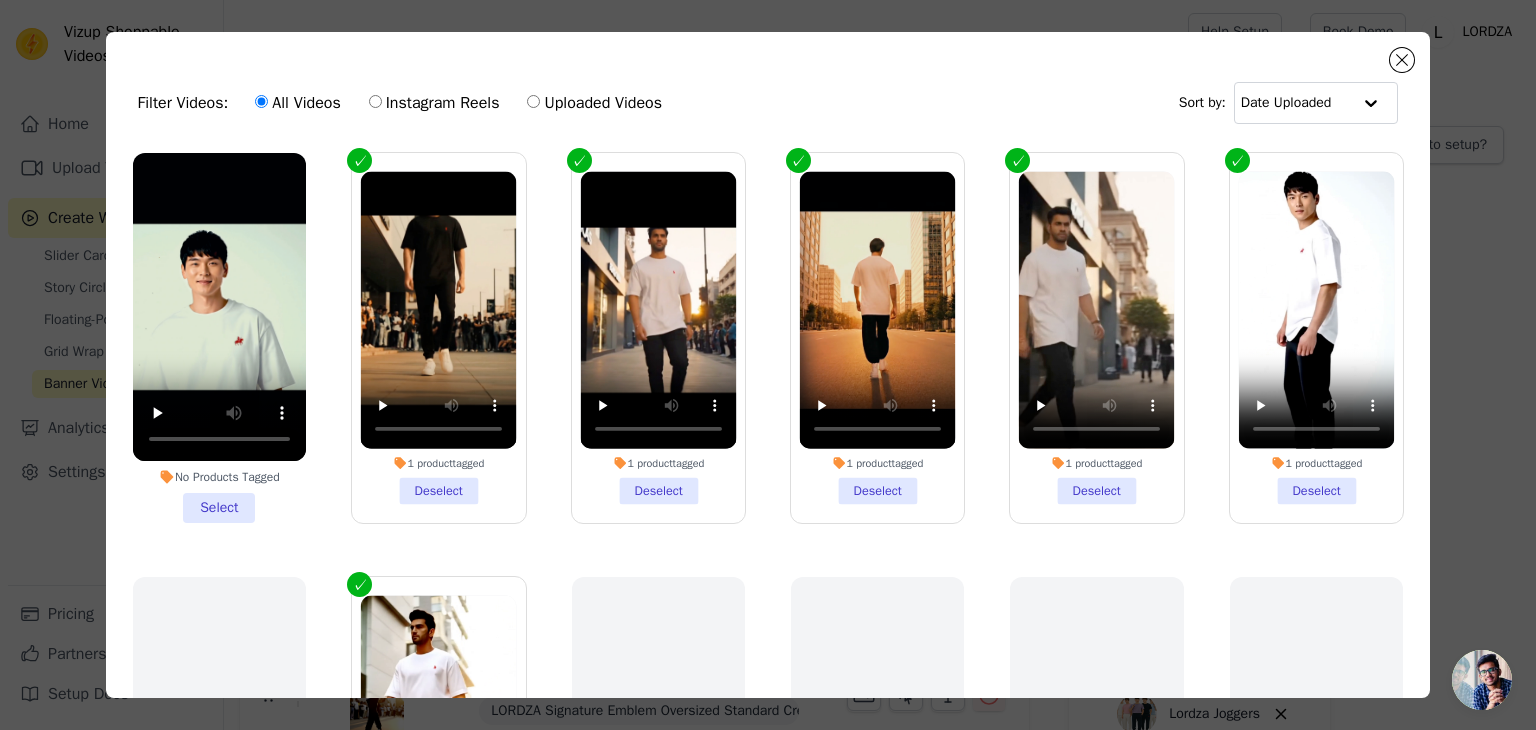 click on "No Products Tagged     Select" at bounding box center (219, 338) 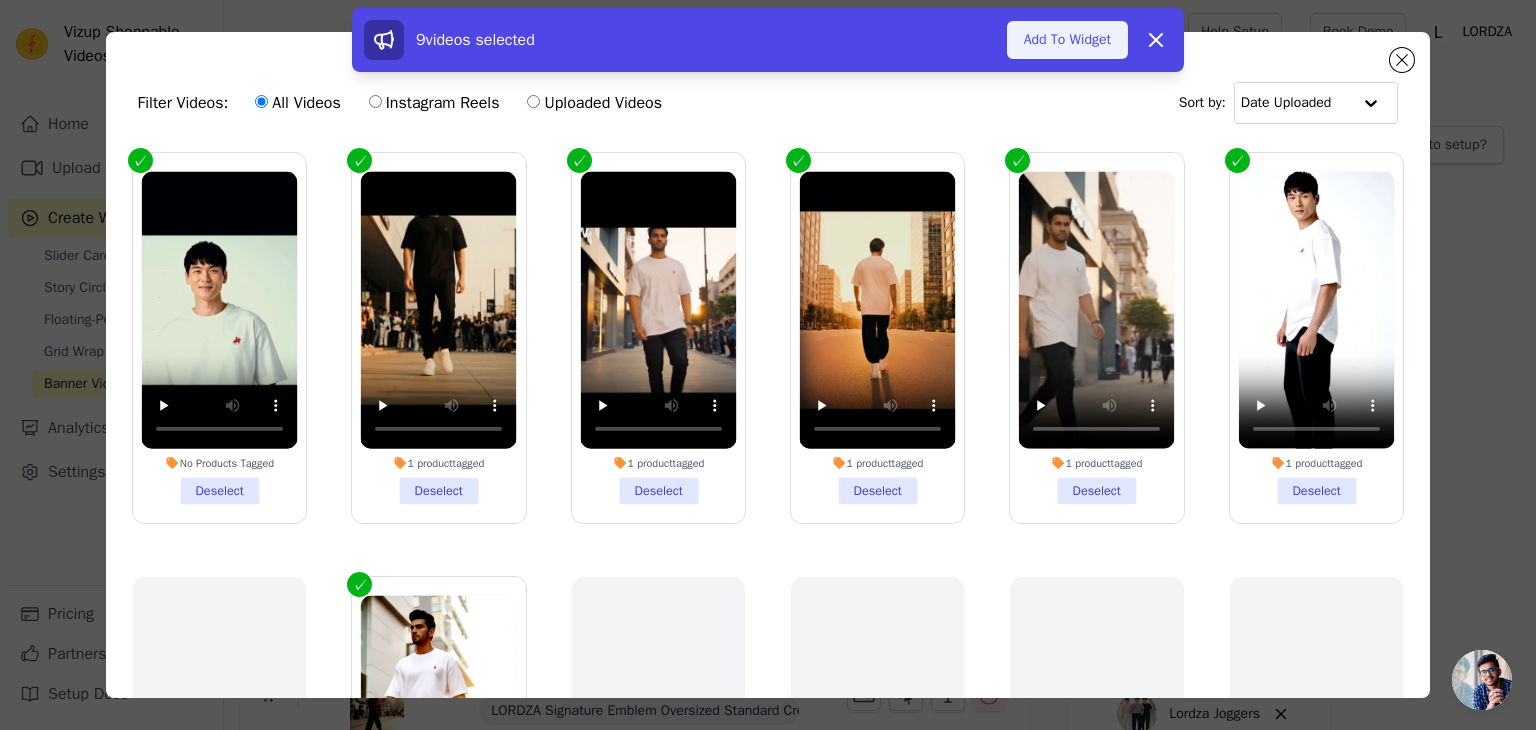 click on "Add To Widget" at bounding box center [1067, 40] 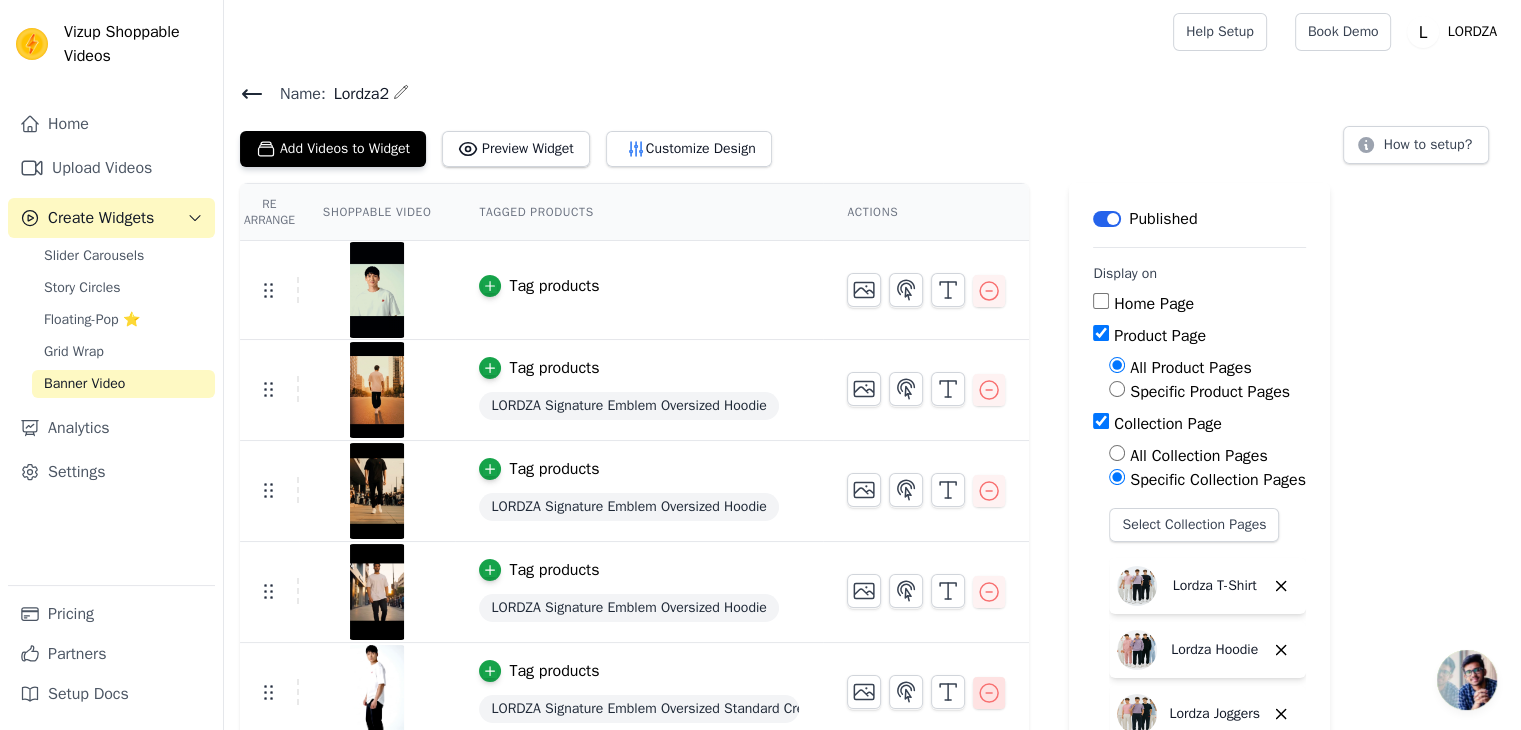 click at bounding box center [989, 693] 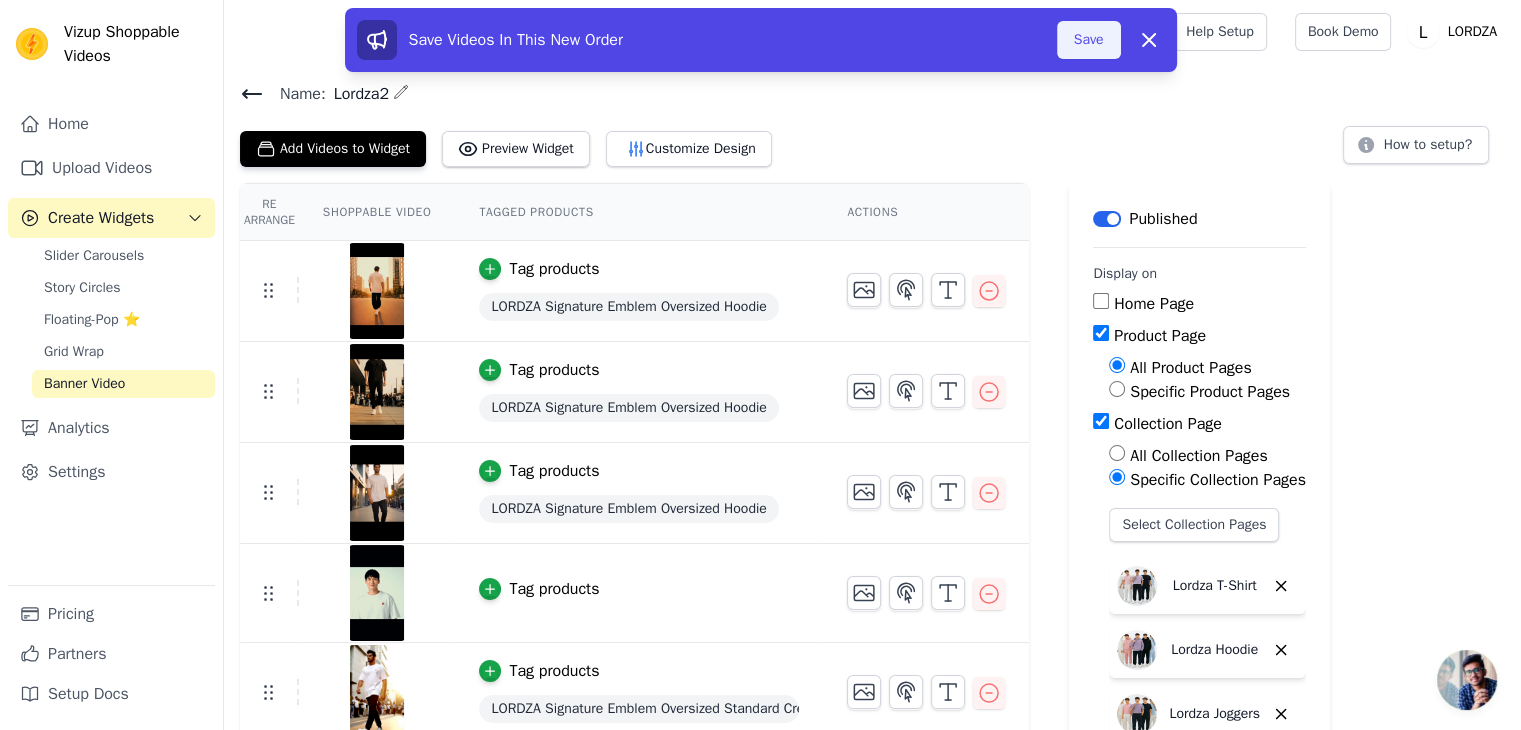 click on "Save" at bounding box center [1089, 40] 